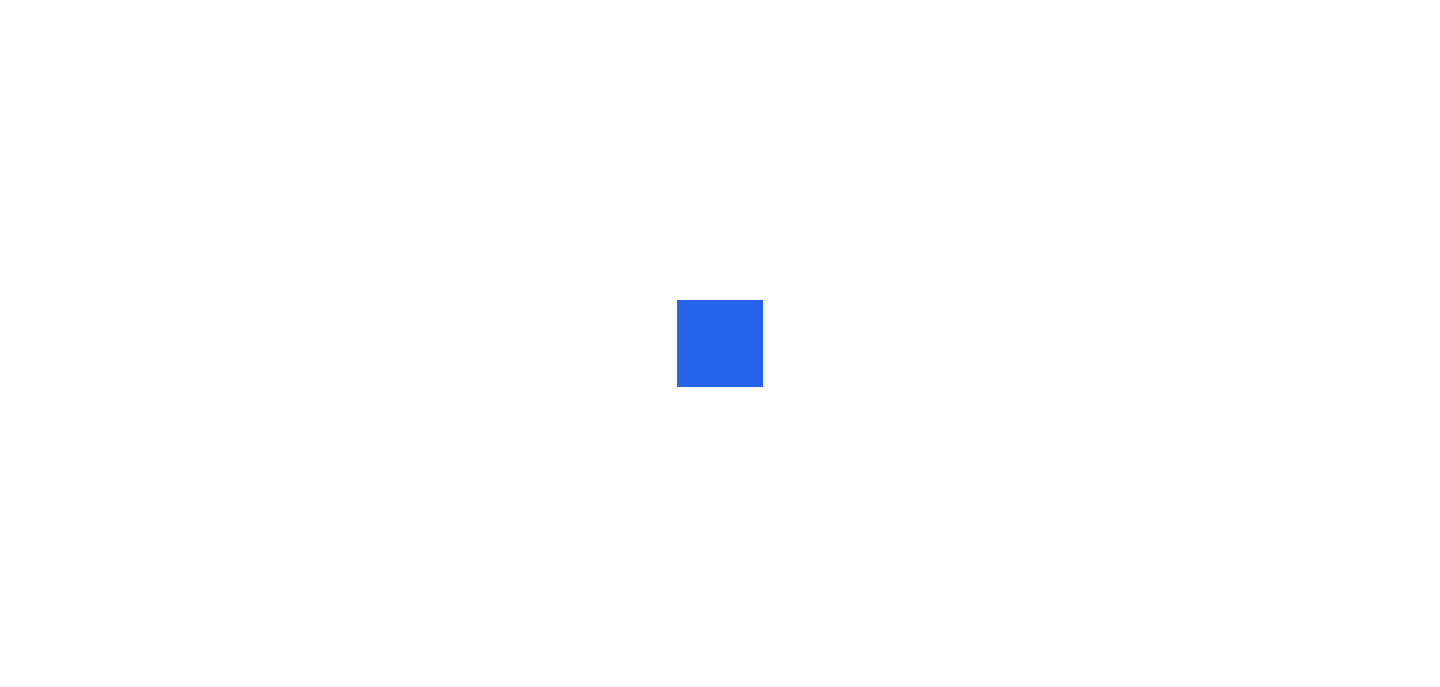 scroll, scrollTop: 0, scrollLeft: 0, axis: both 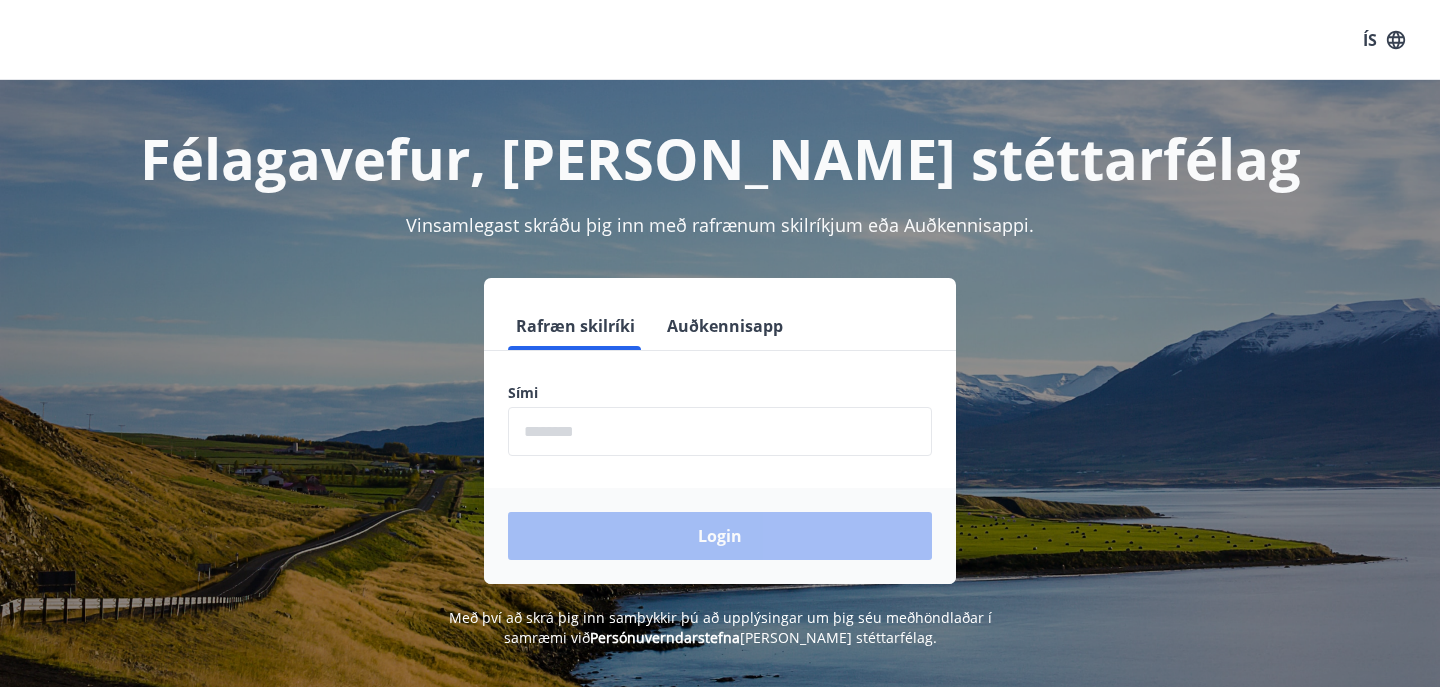 click at bounding box center (720, 431) 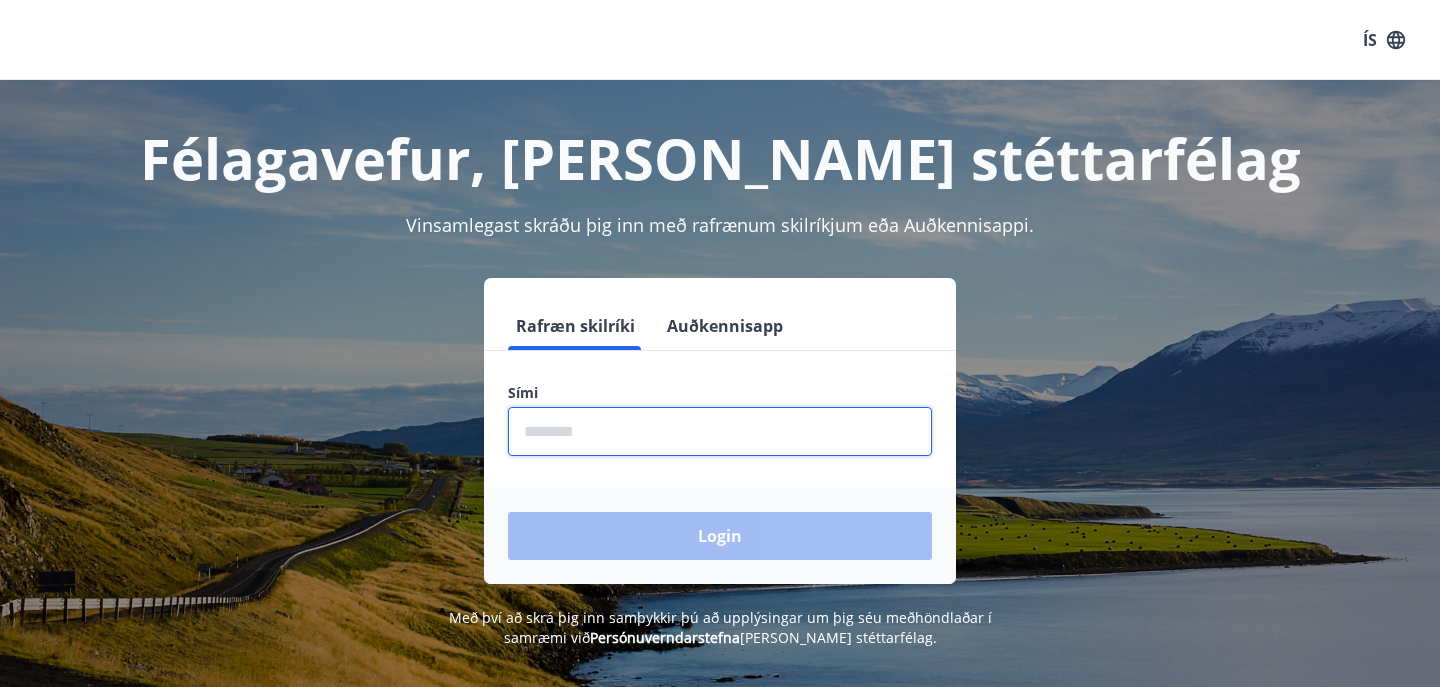 type on "********" 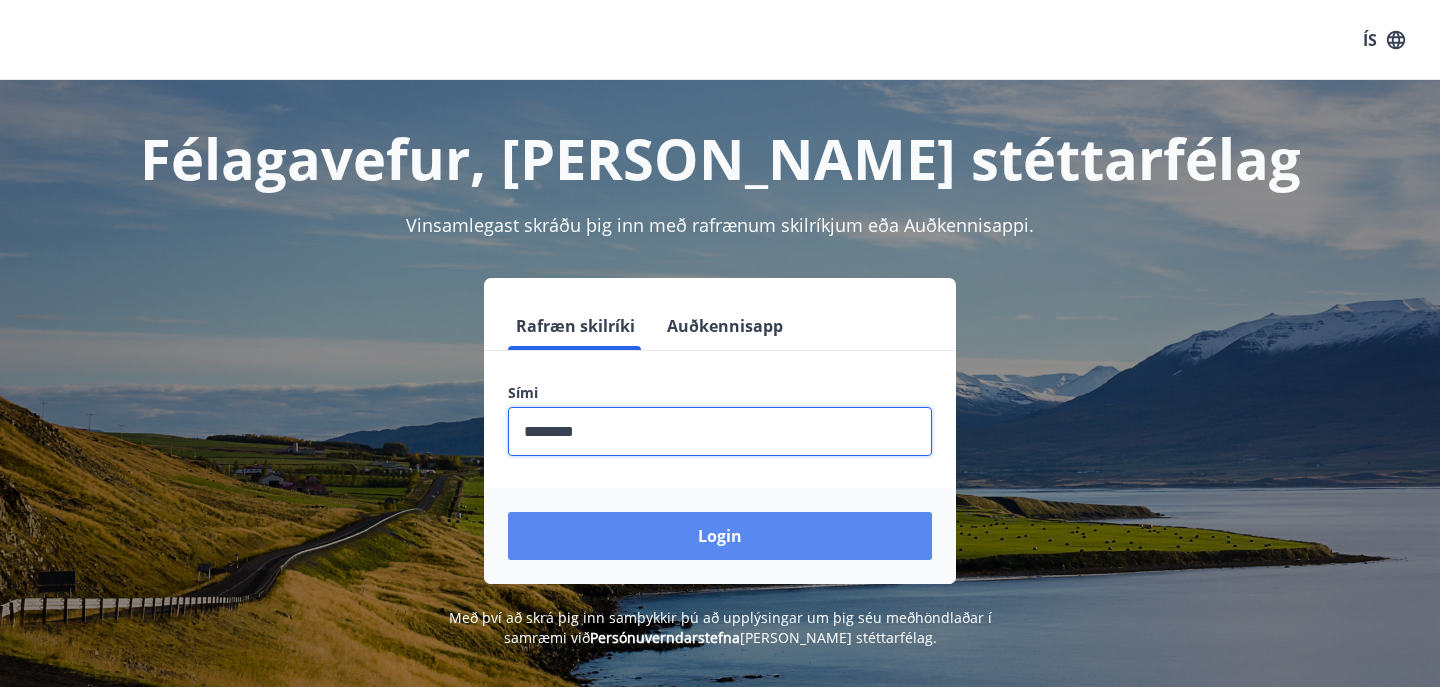 click on "Login" at bounding box center [720, 536] 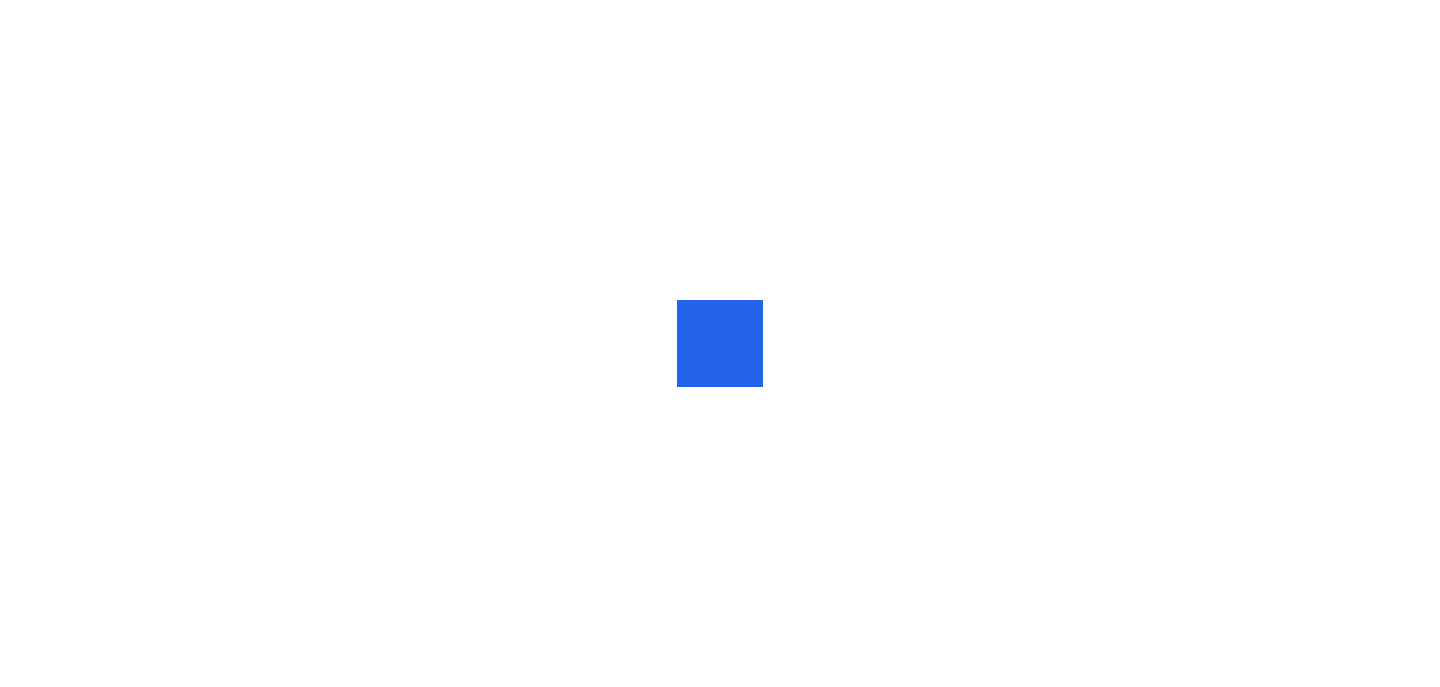 scroll, scrollTop: 0, scrollLeft: 0, axis: both 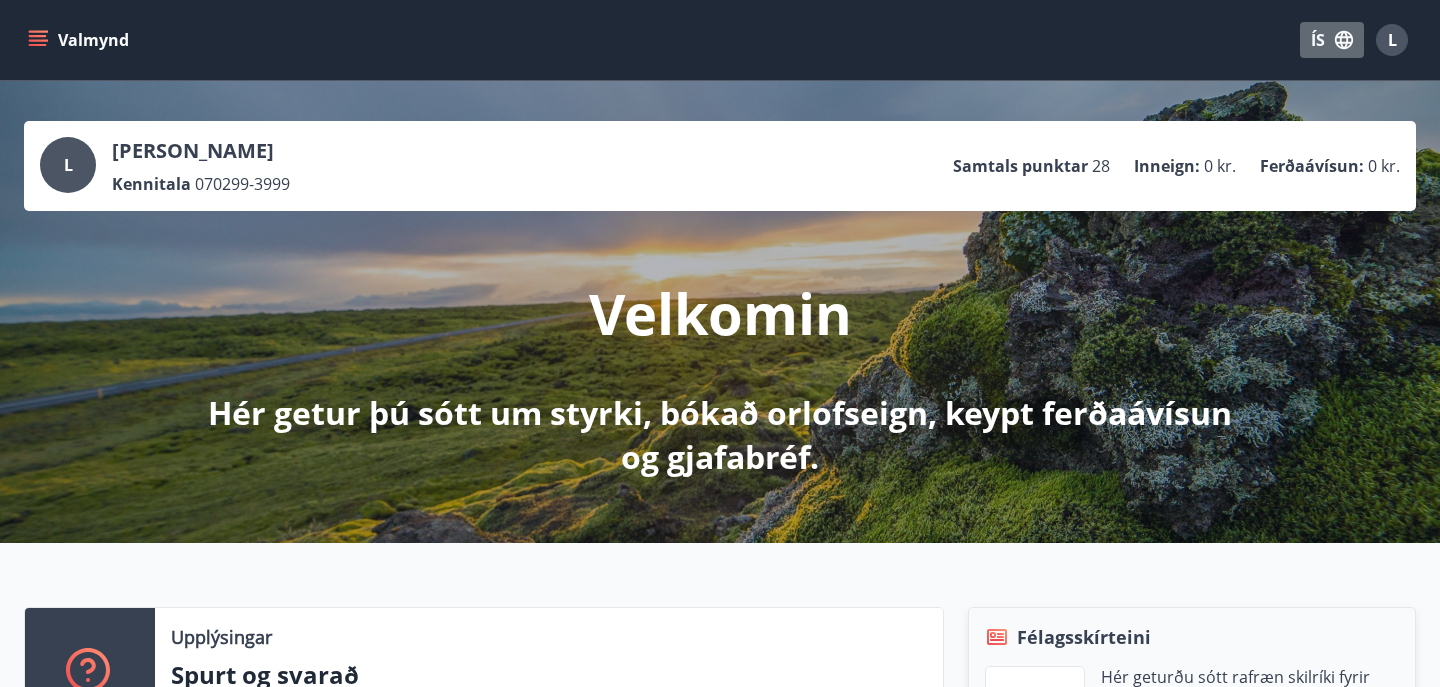 click on "ÍS" at bounding box center [1332, 40] 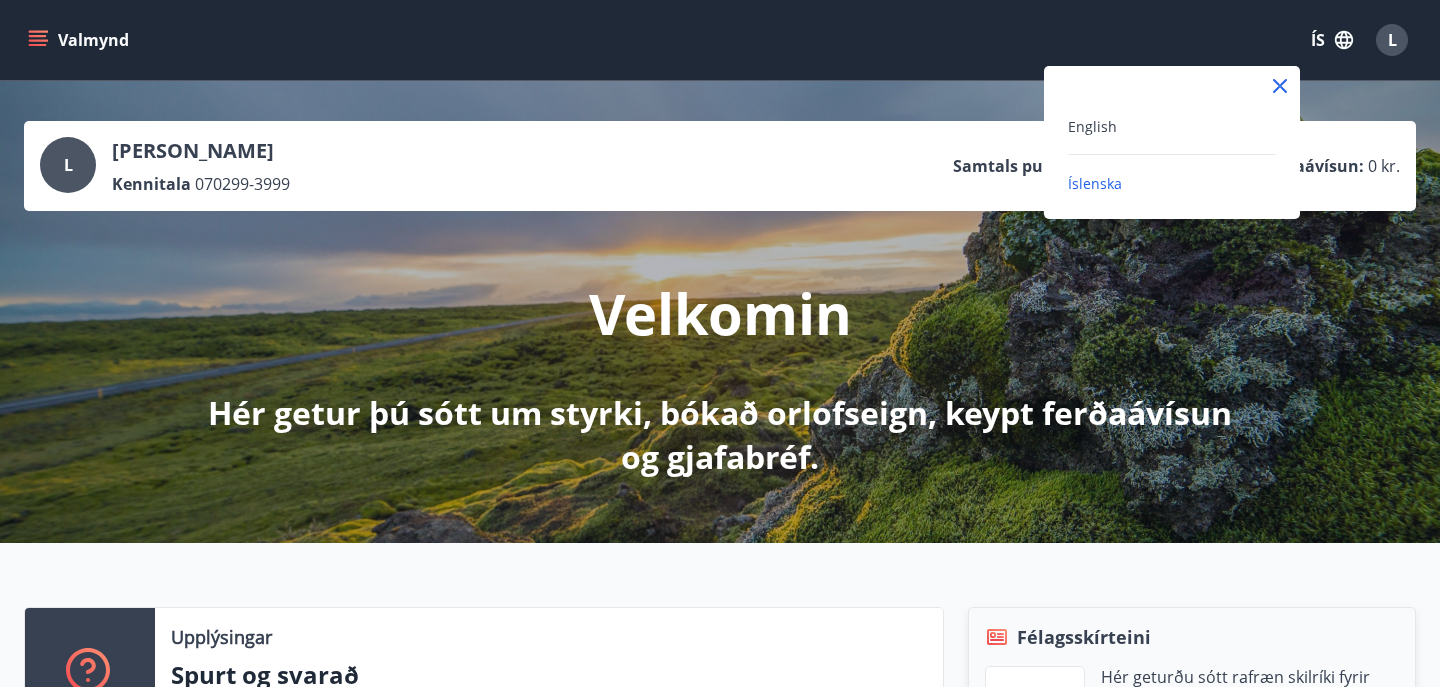 click on "English" at bounding box center (1172, 126) 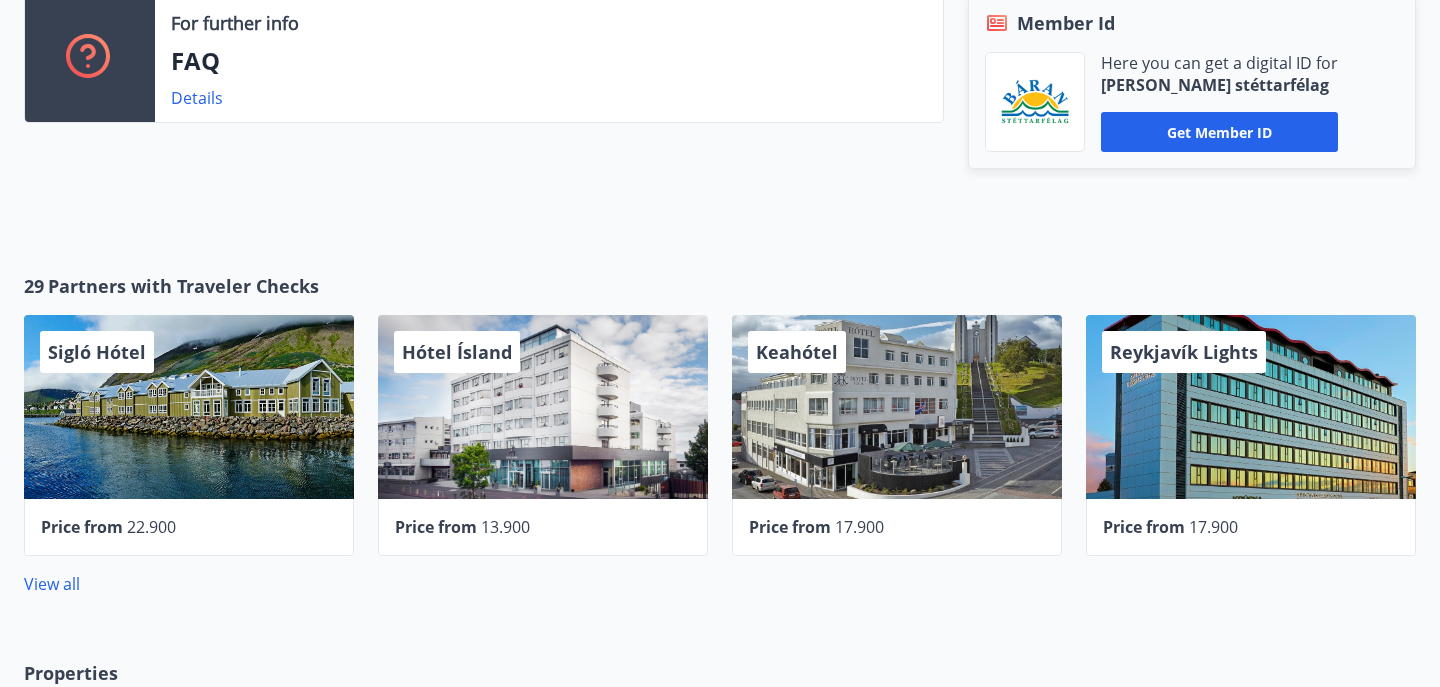 scroll, scrollTop: 615, scrollLeft: 0, axis: vertical 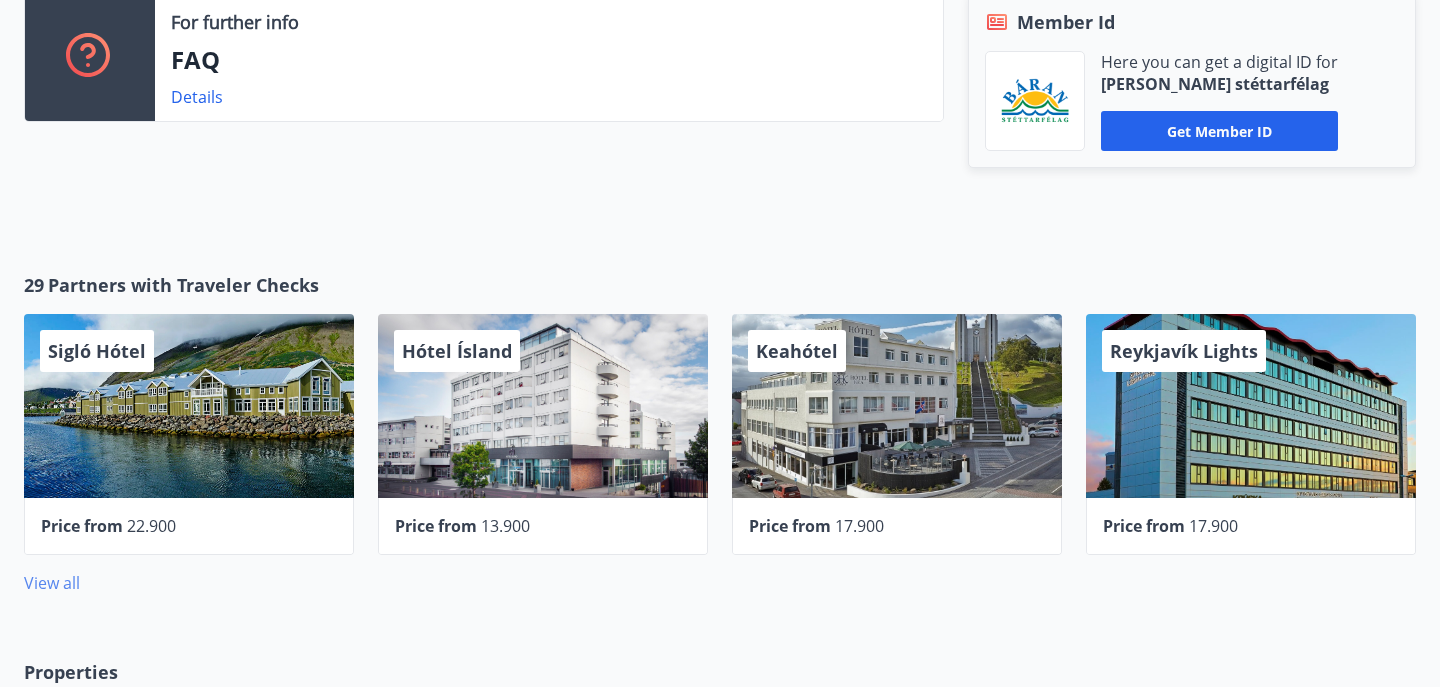 click on "View all" at bounding box center (52, 583) 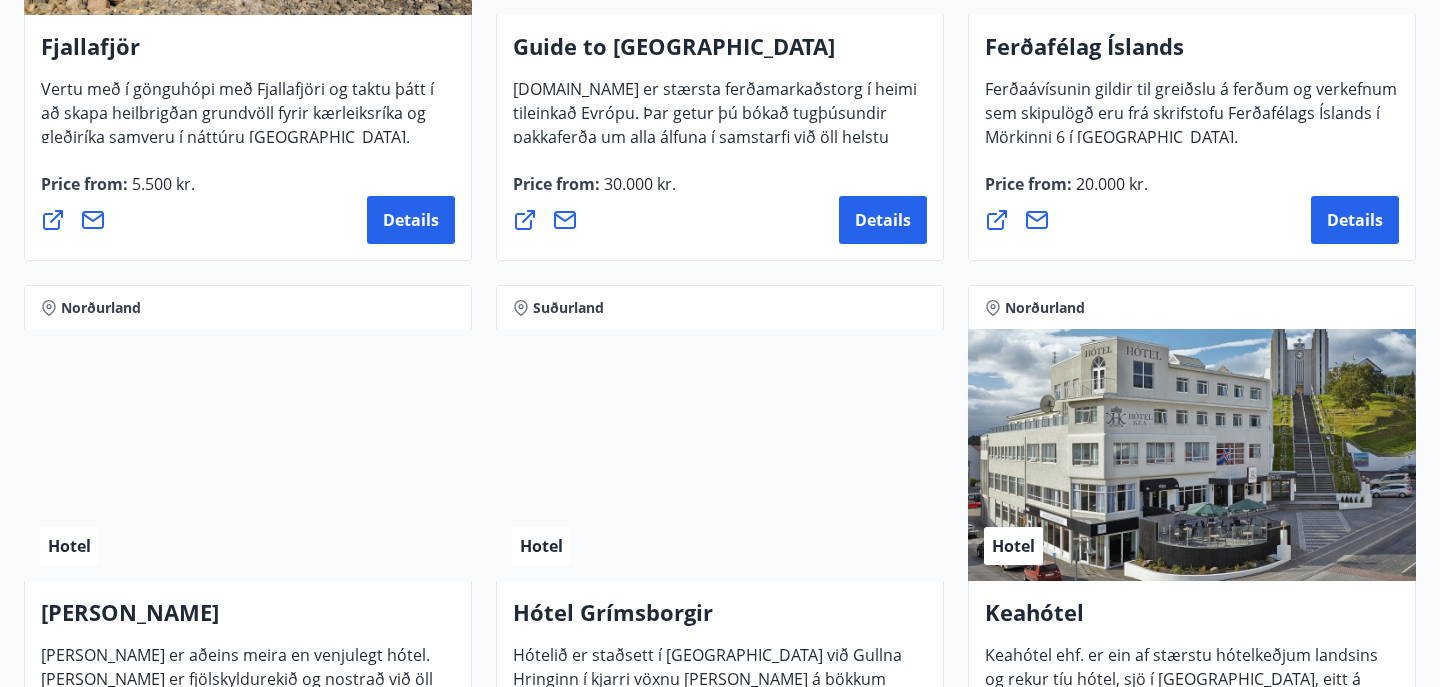 scroll, scrollTop: 0, scrollLeft: 0, axis: both 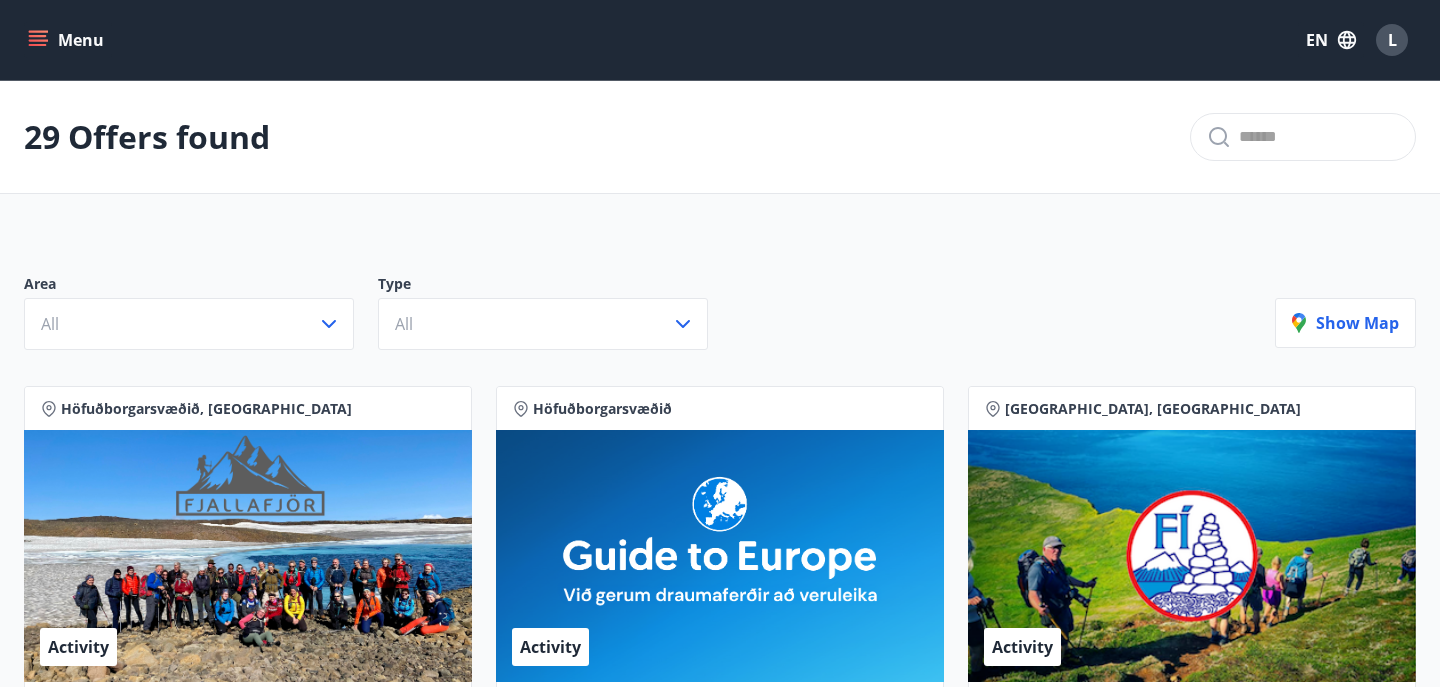 click on "Menu" at bounding box center (68, 40) 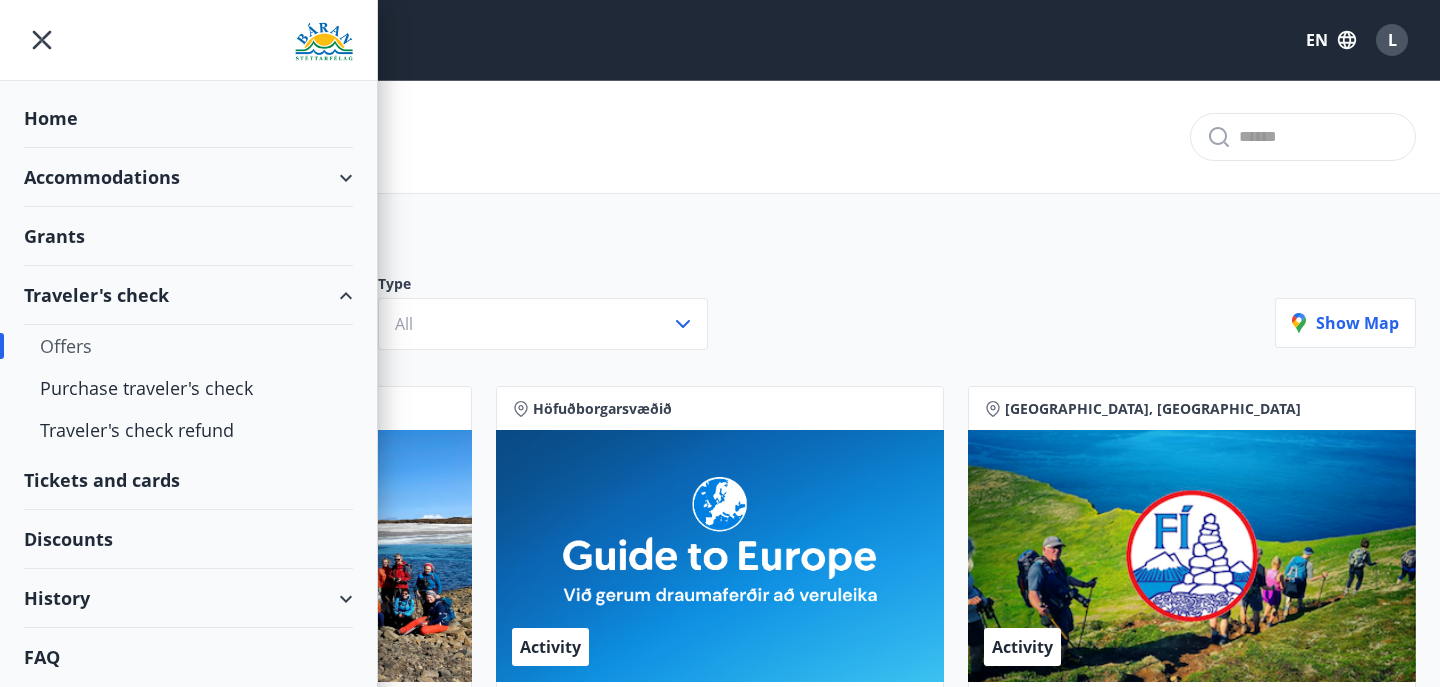 click on "Accommodations" at bounding box center (188, 177) 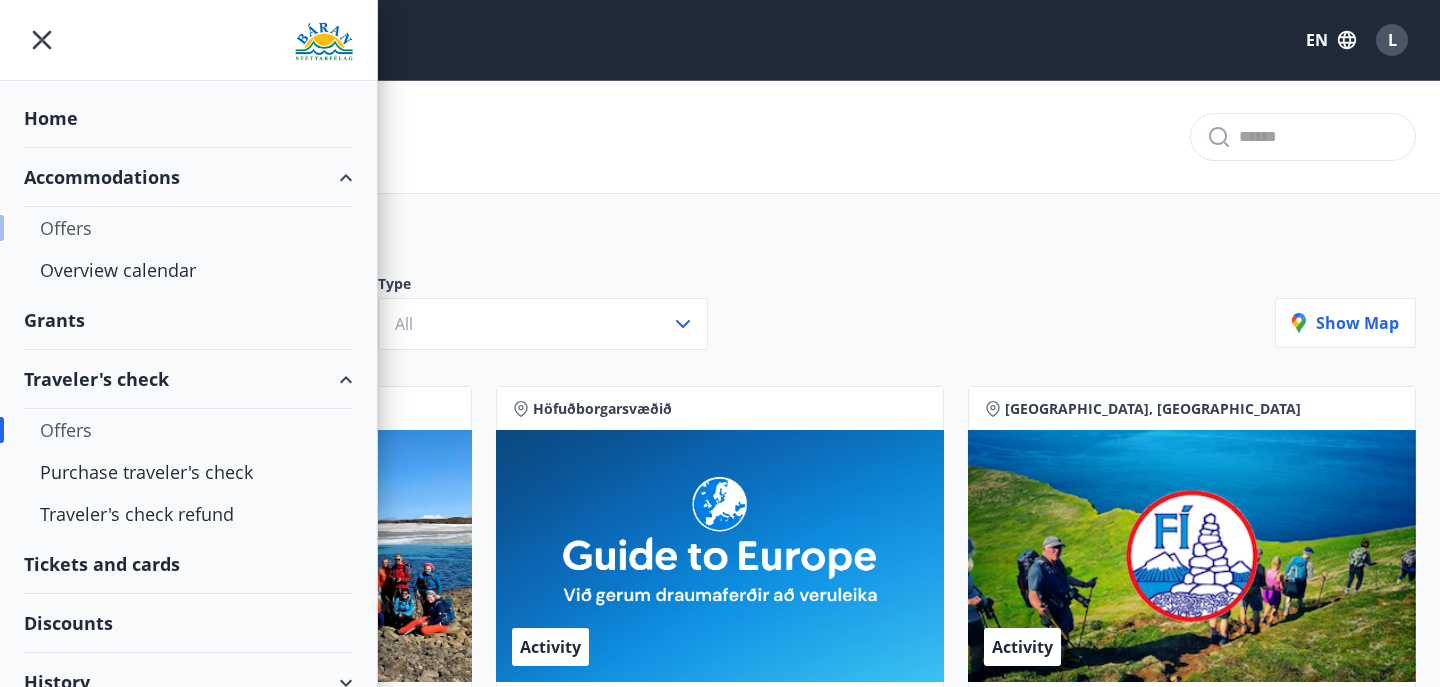 click on "Offers" at bounding box center [188, 228] 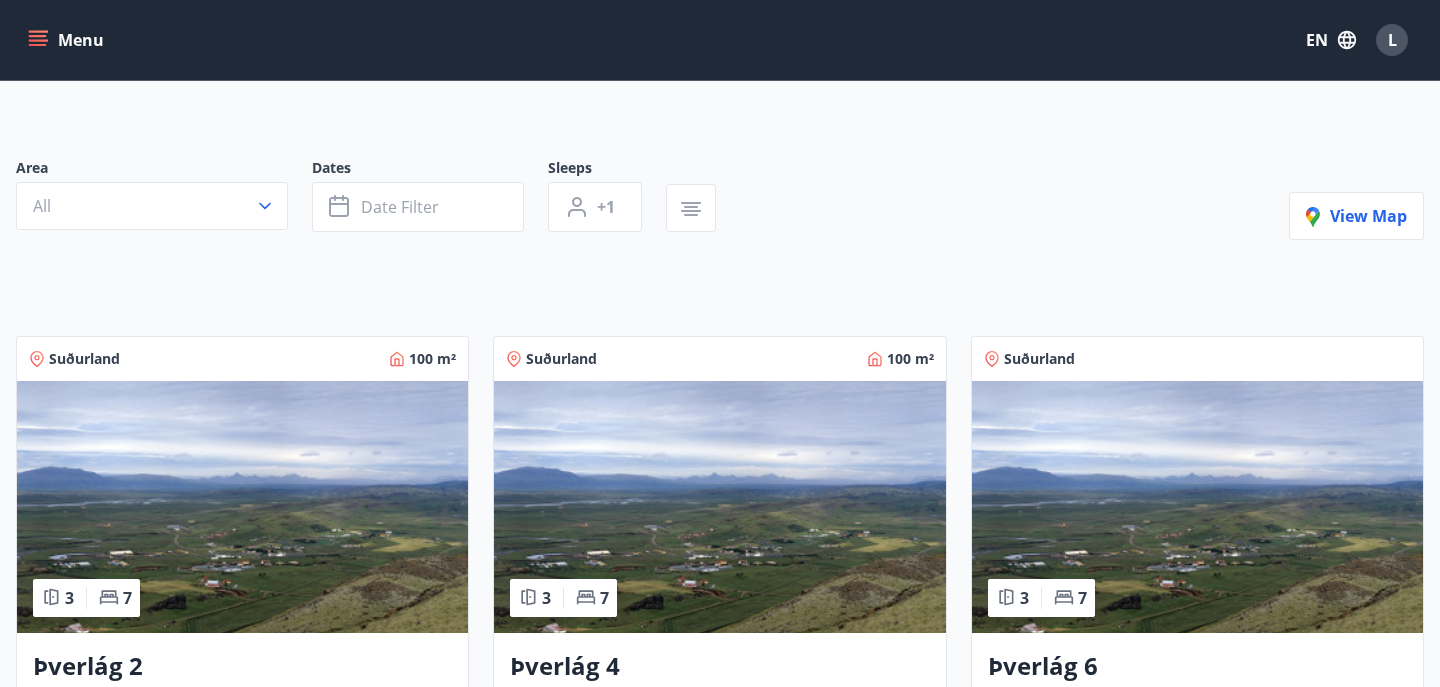 scroll, scrollTop: 148, scrollLeft: 0, axis: vertical 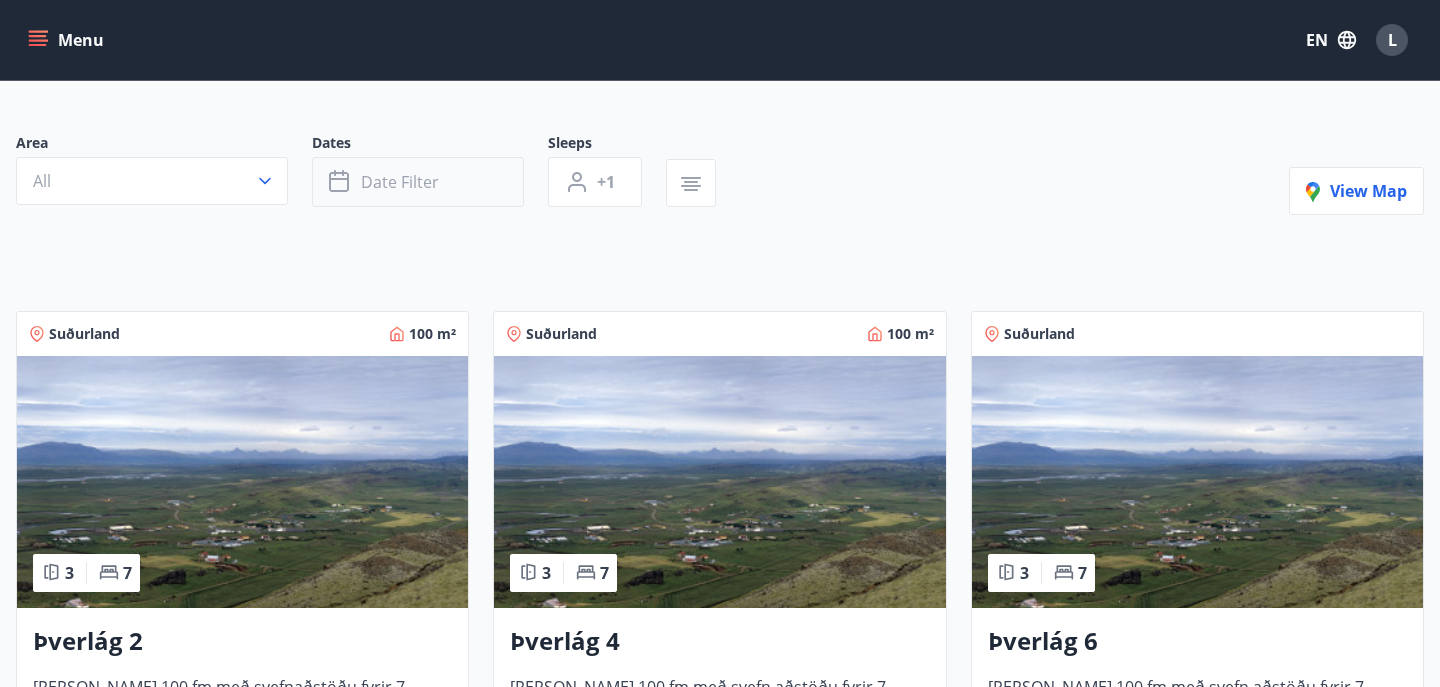 click on "Date filter" at bounding box center (400, 182) 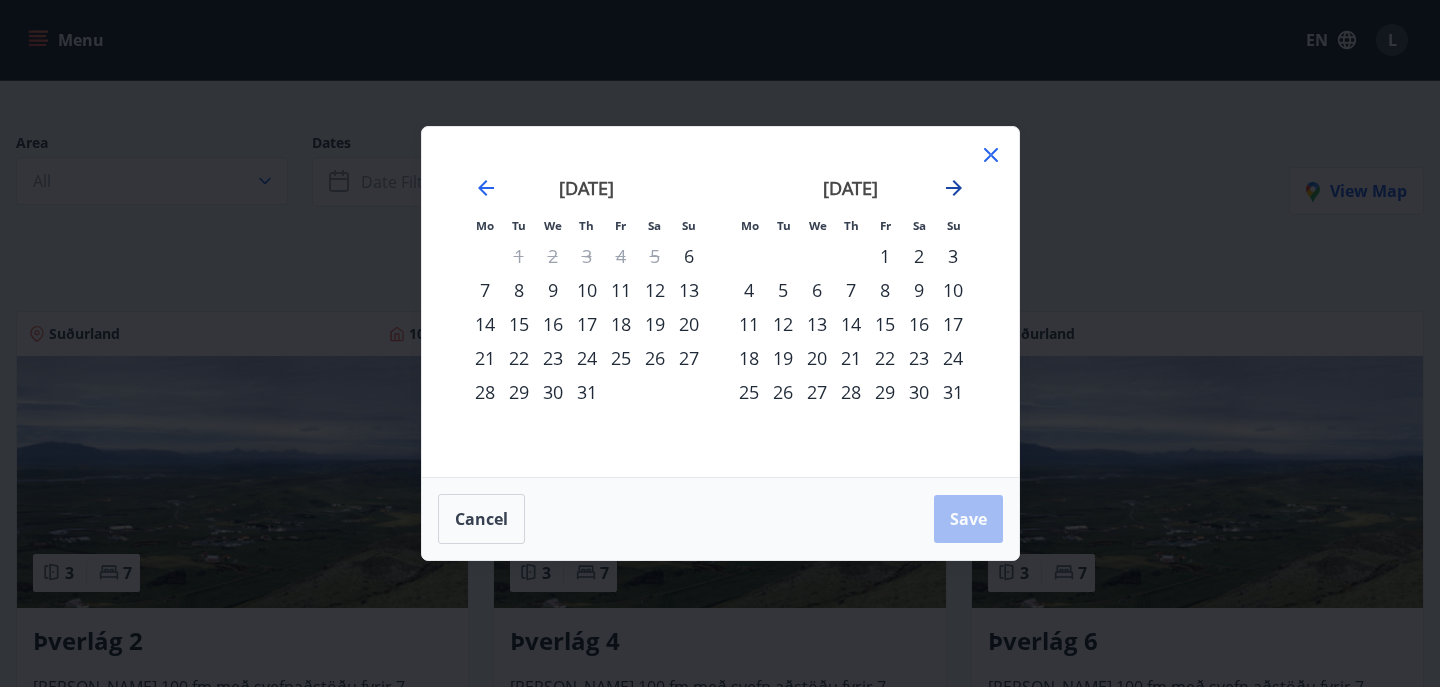 click 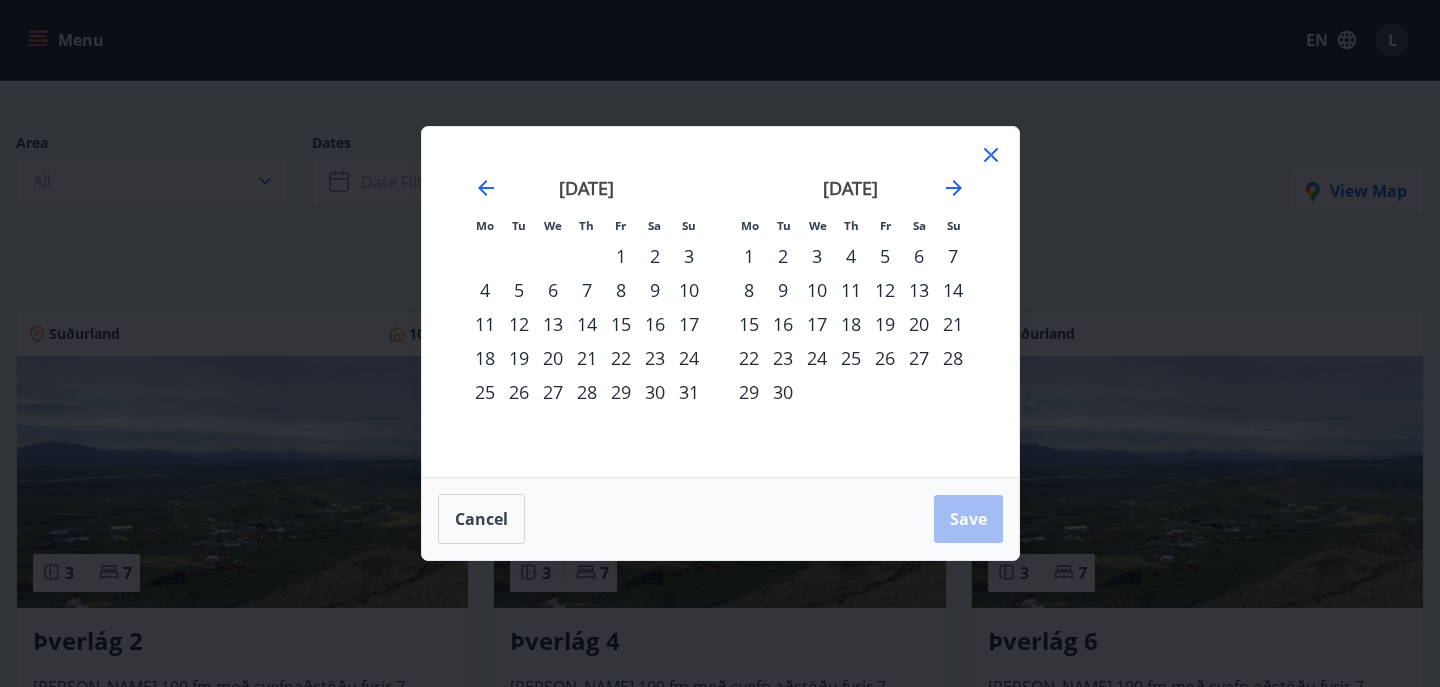 click on "22" at bounding box center (749, 358) 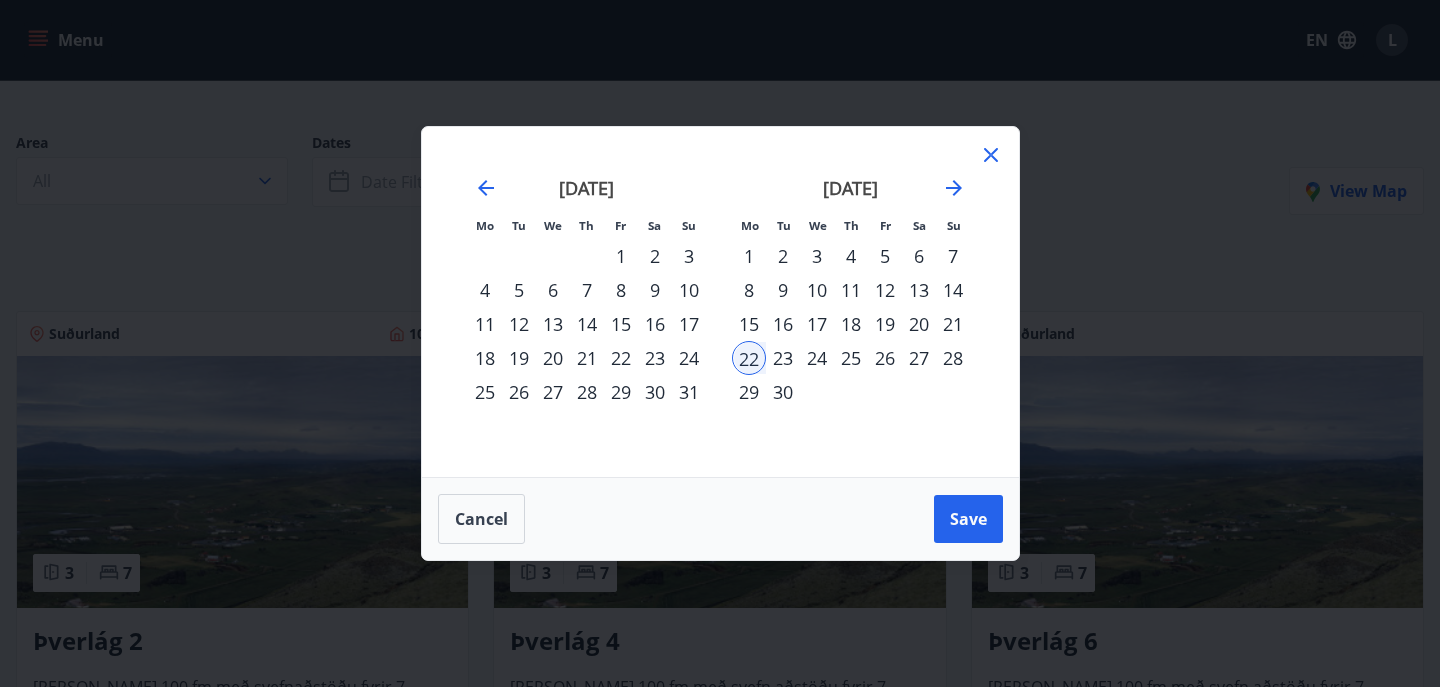 click on "29" at bounding box center [749, 392] 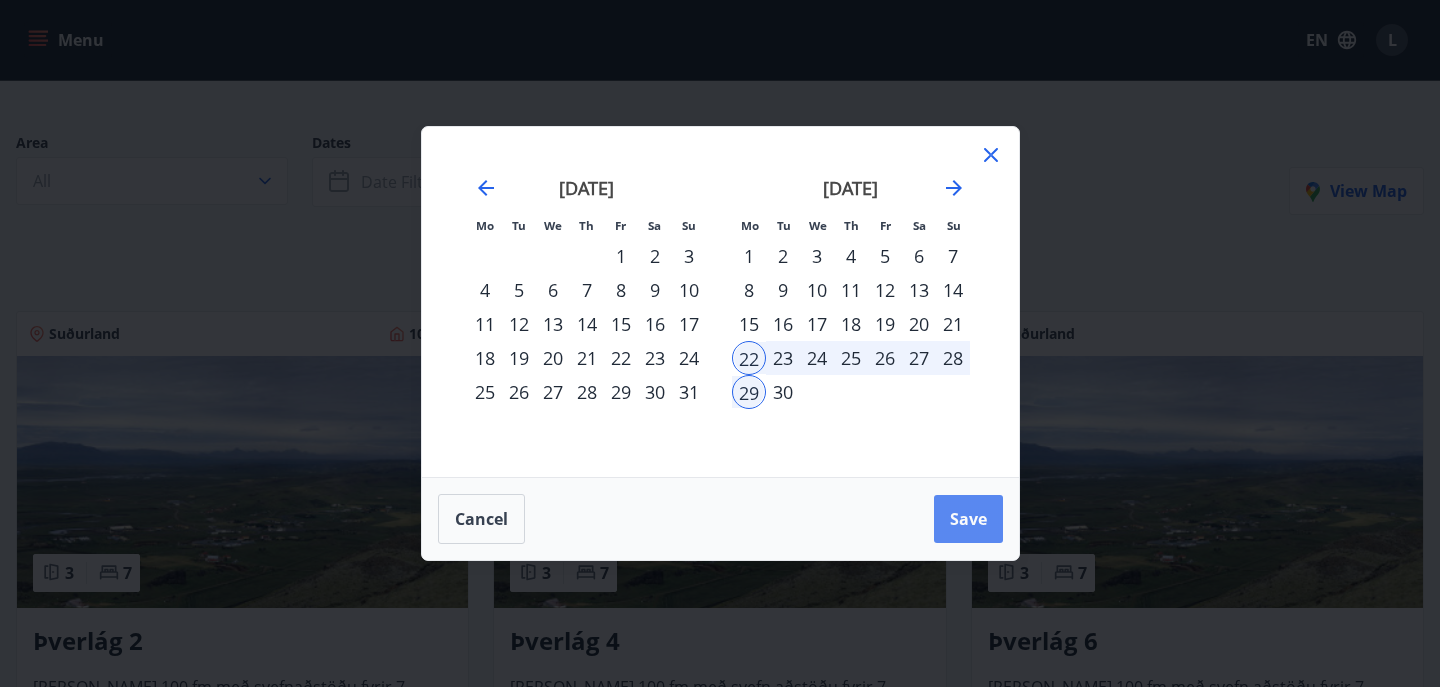 click on "Save" at bounding box center [968, 519] 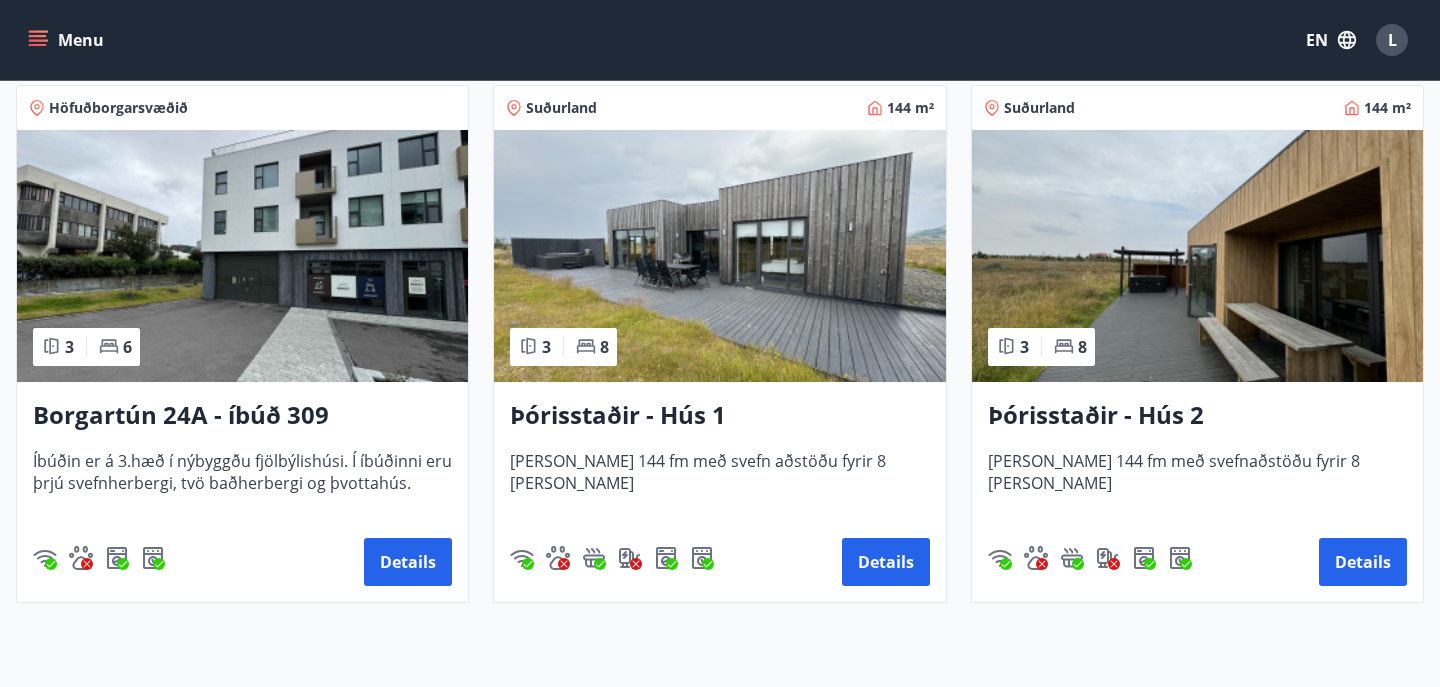 scroll, scrollTop: 1403, scrollLeft: 0, axis: vertical 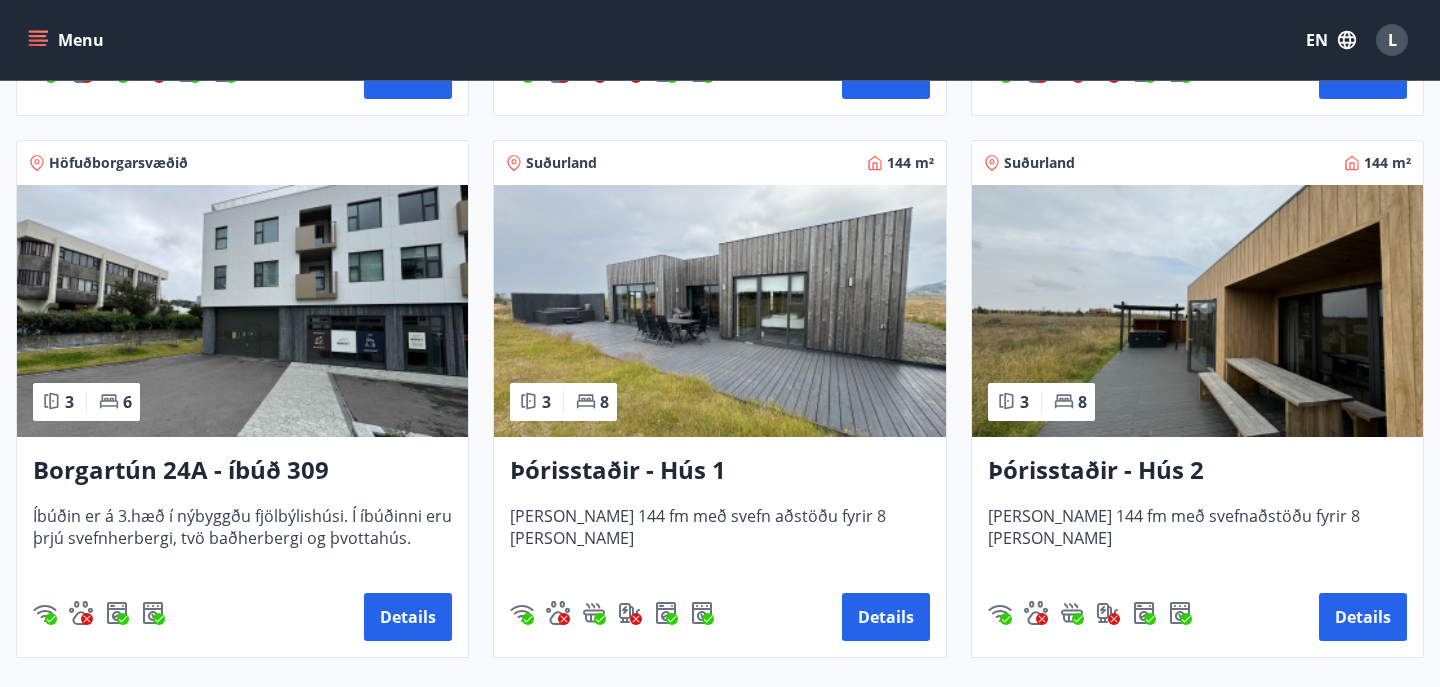 click at bounding box center (1197, 311) 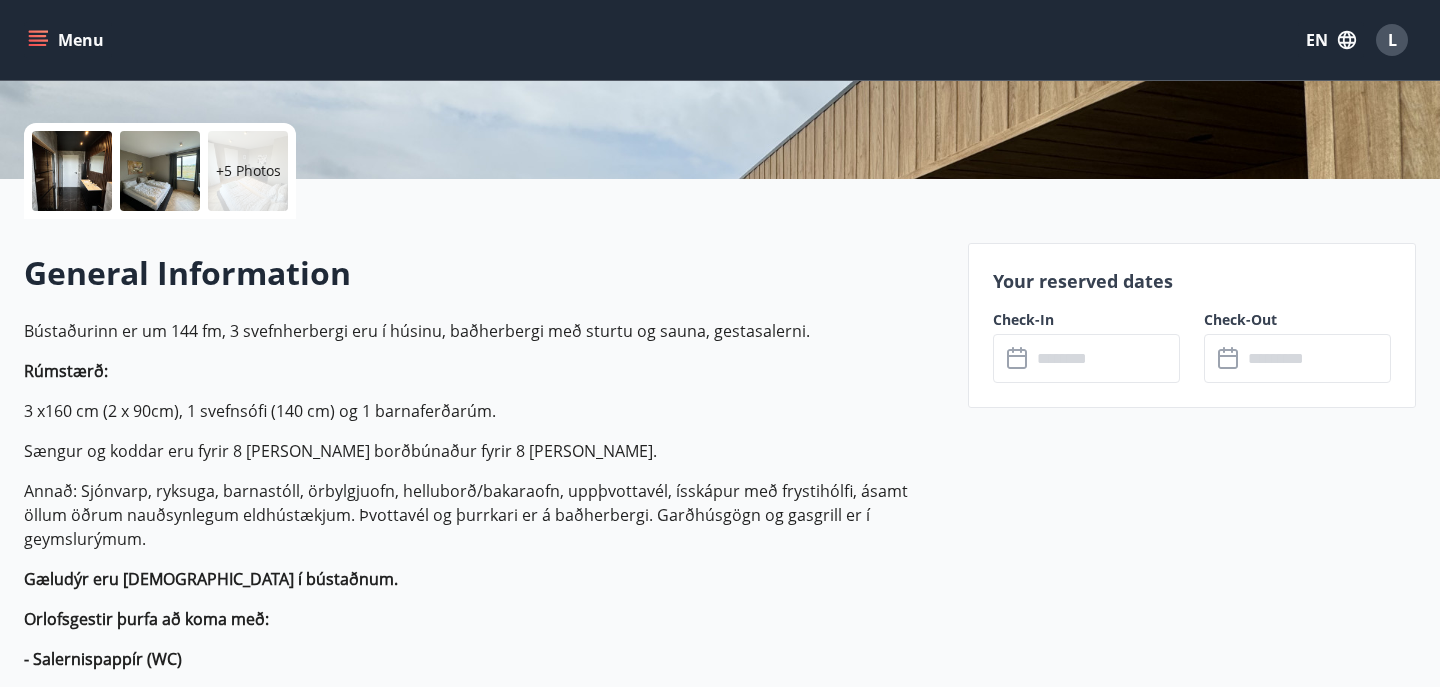 scroll, scrollTop: 472, scrollLeft: 0, axis: vertical 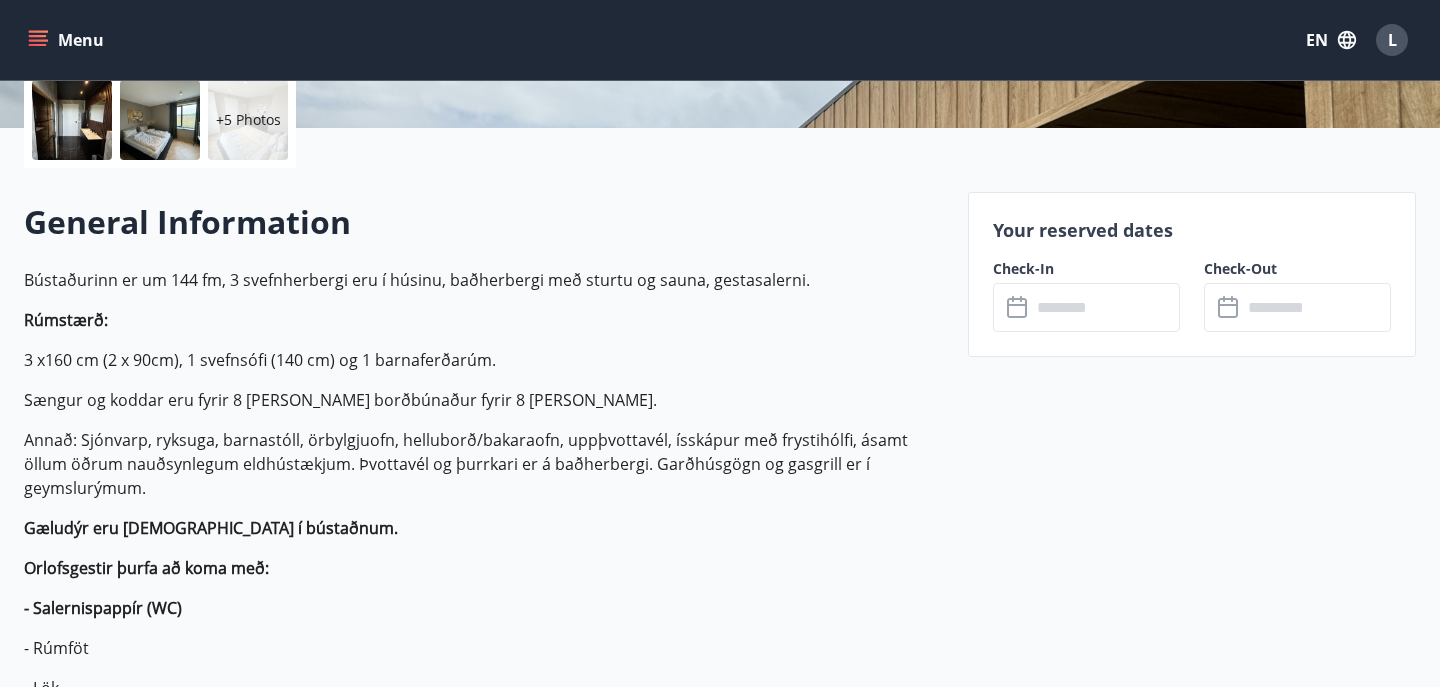 click at bounding box center (1105, 307) 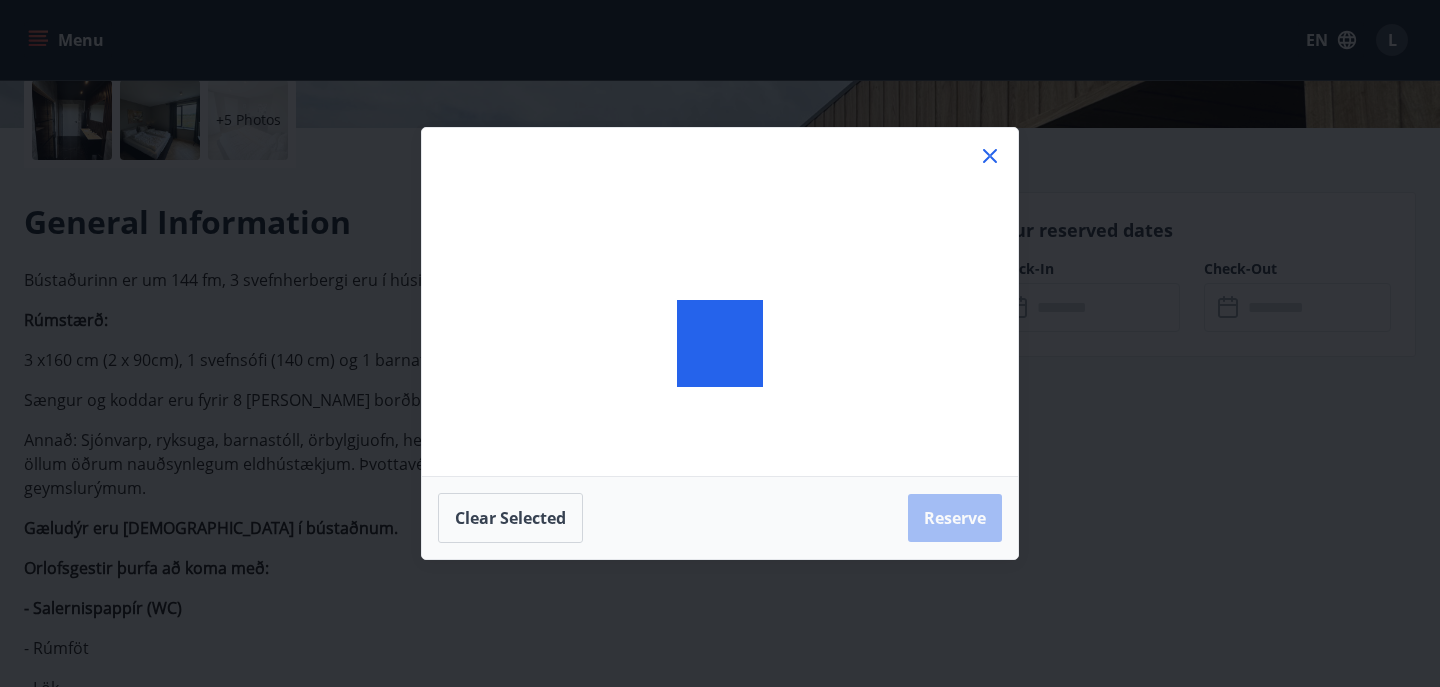 click on "Clear selected Reserve" at bounding box center [720, 343] 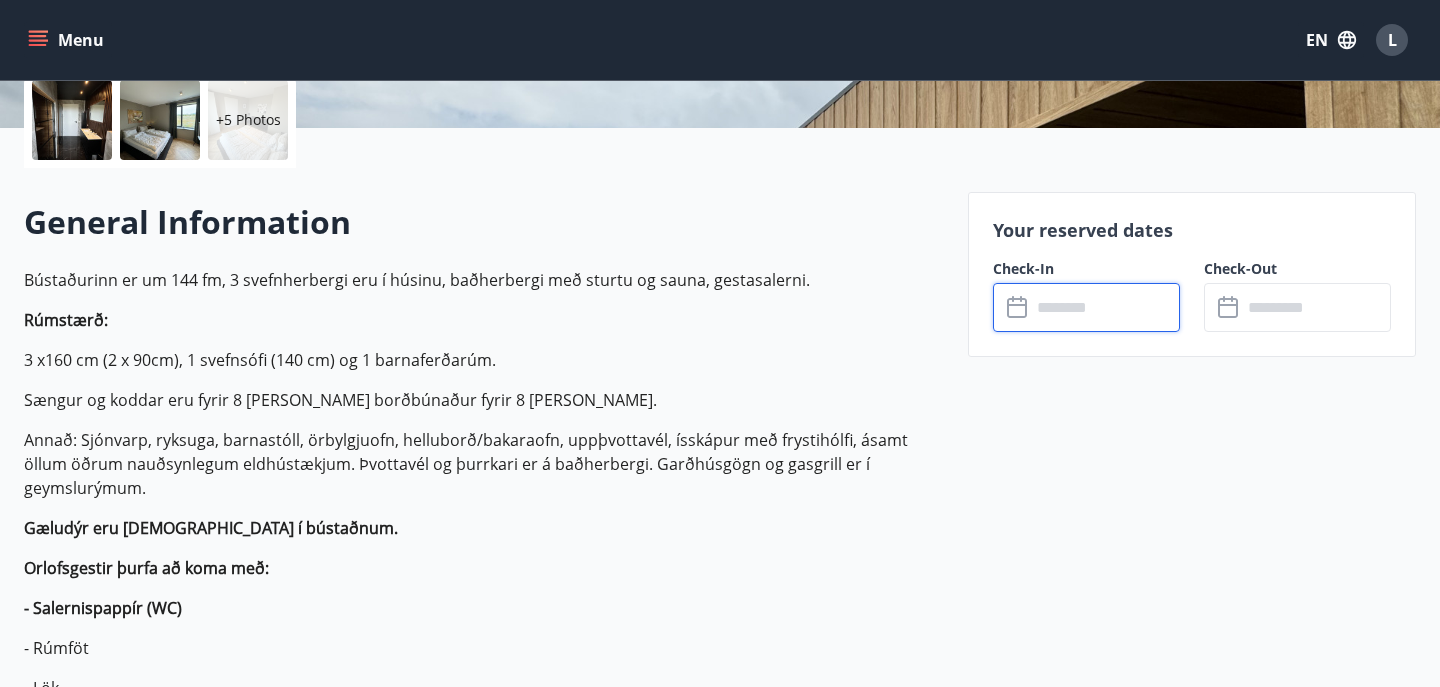 click at bounding box center [1105, 307] 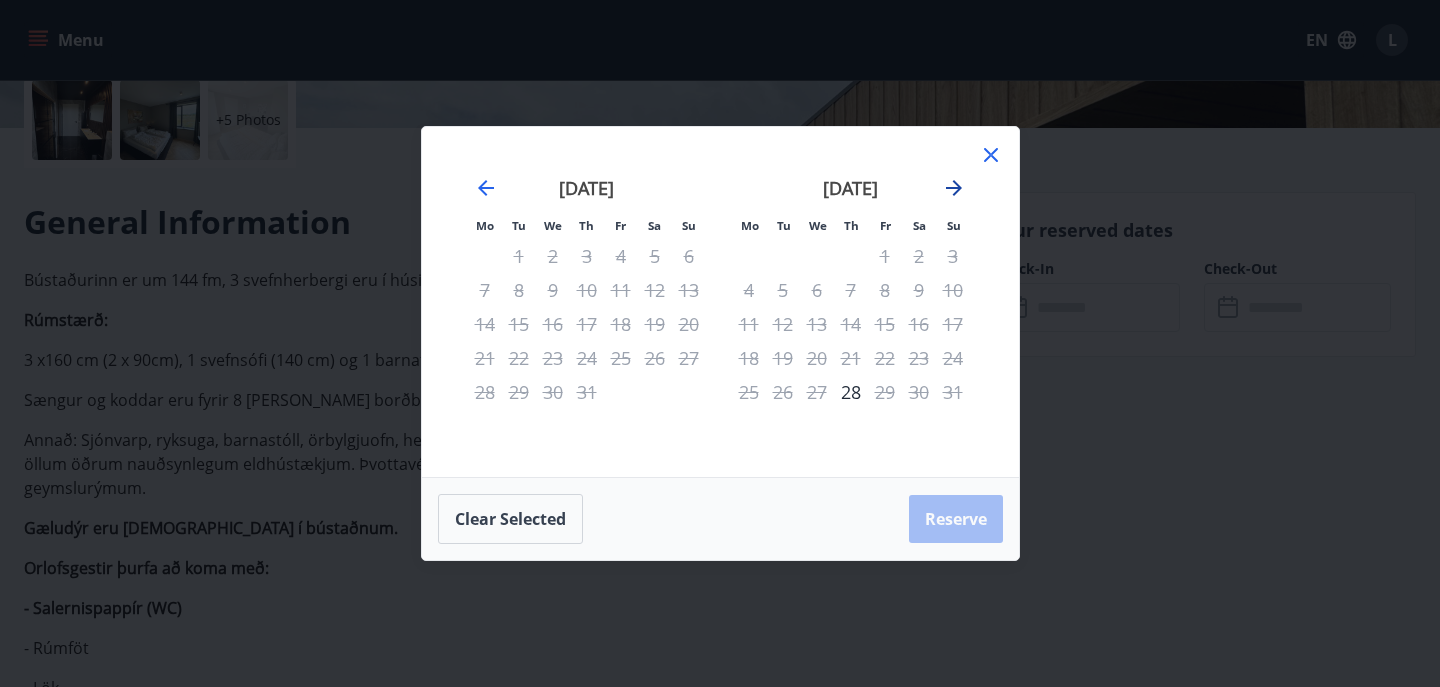 click 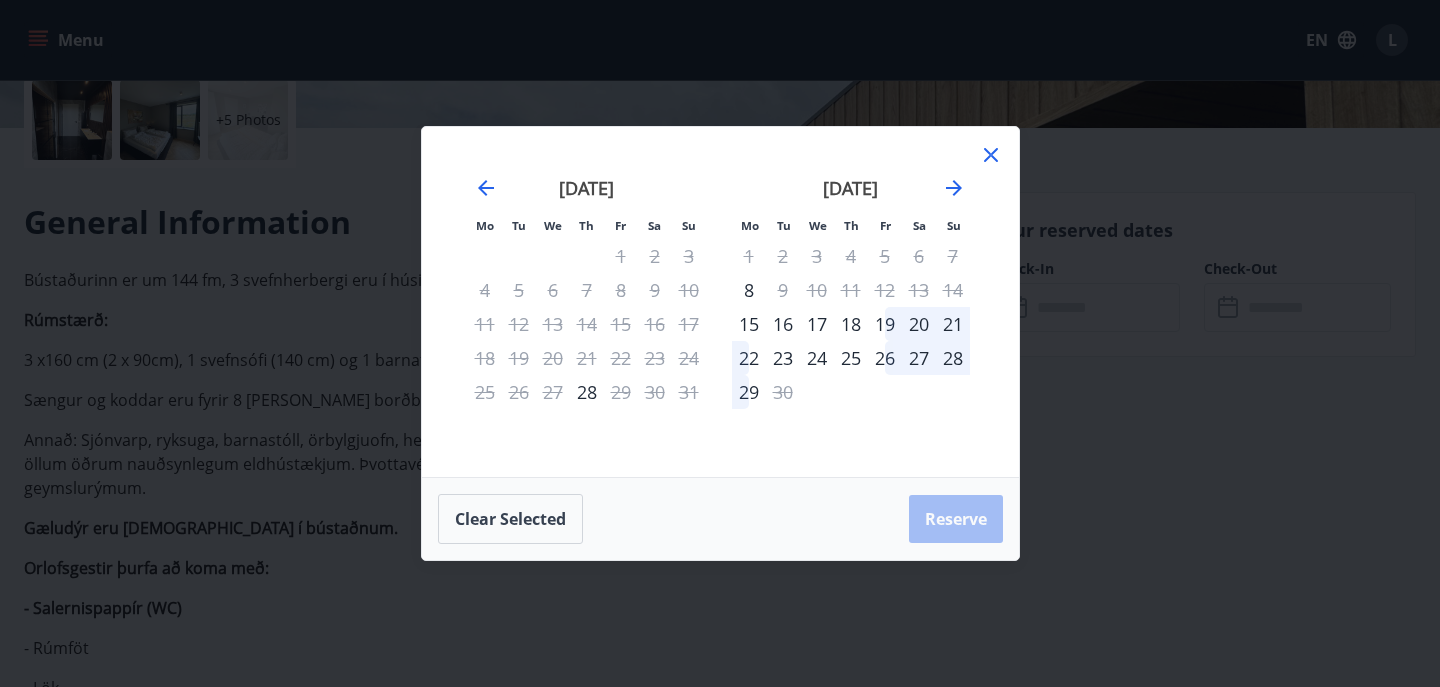 click on "[DATE]" at bounding box center [851, 195] 